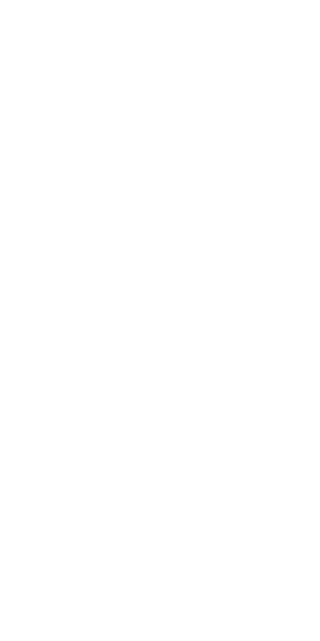 scroll, scrollTop: 0, scrollLeft: 0, axis: both 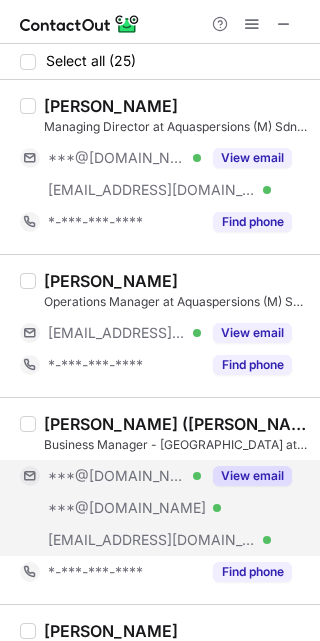 drag, startPoint x: 233, startPoint y: 327, endPoint x: 245, endPoint y: 467, distance: 140.51335 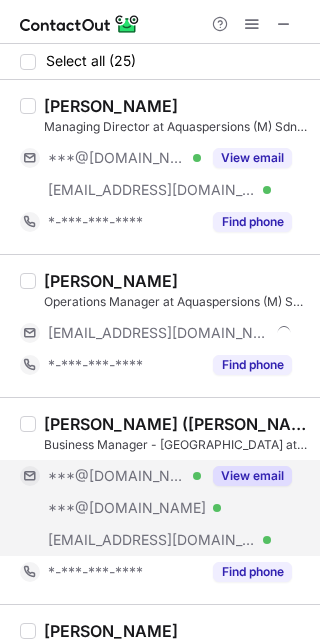 click on "View email" at bounding box center (252, 476) 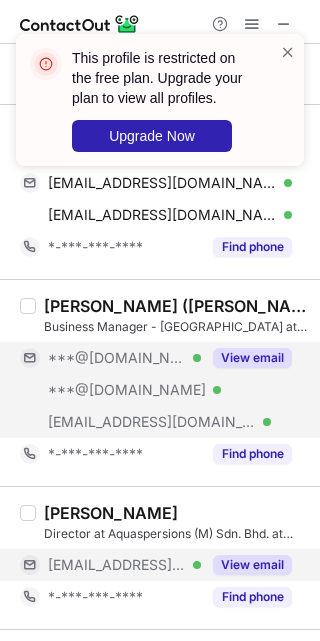 click on "View email" at bounding box center (252, 565) 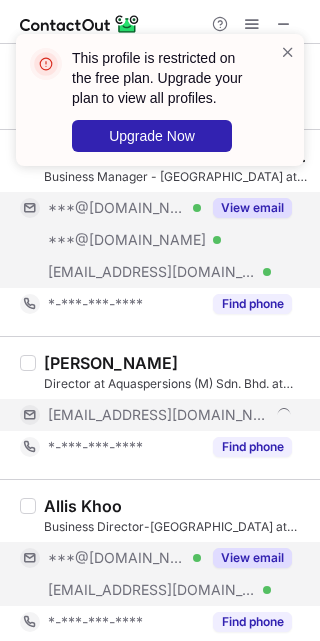 click on "View email" at bounding box center [252, 558] 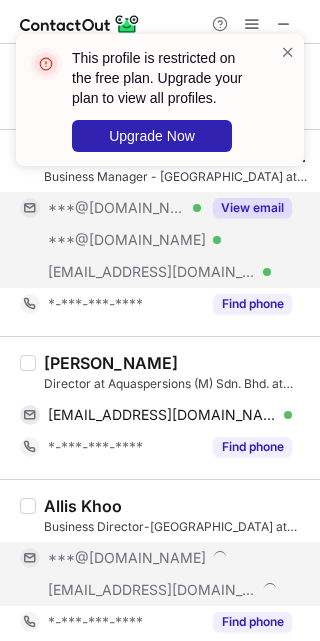 scroll, scrollTop: 750, scrollLeft: 0, axis: vertical 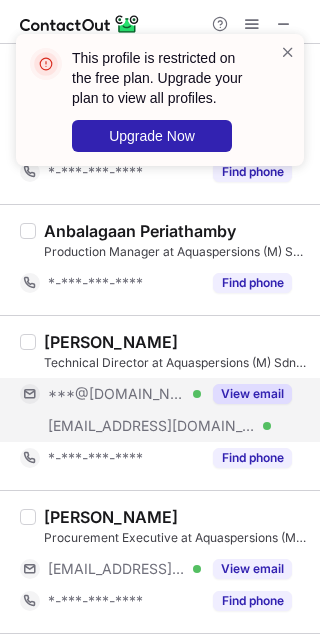 click on "View email" at bounding box center [246, 394] 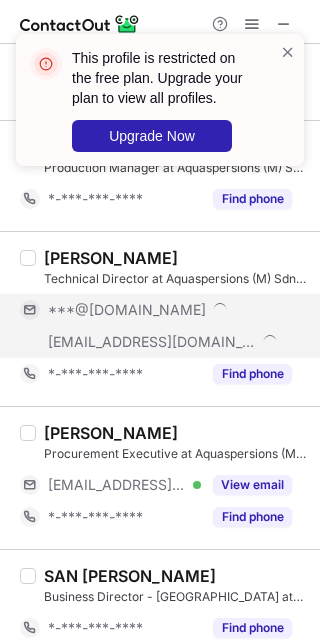 scroll, scrollTop: 900, scrollLeft: 0, axis: vertical 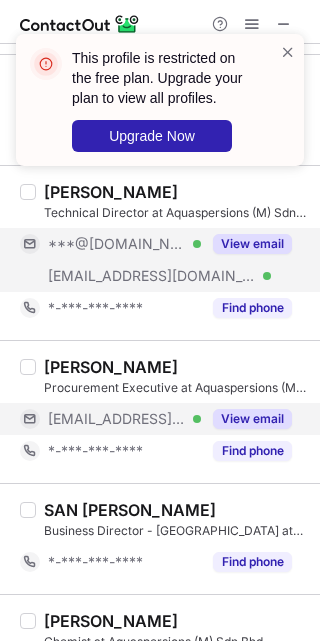 click on "View email" at bounding box center (252, 419) 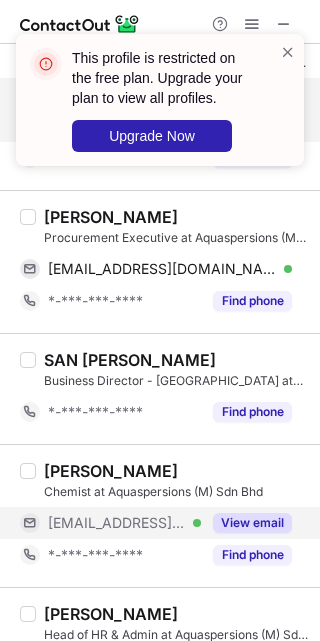 click on "View email" at bounding box center [252, 523] 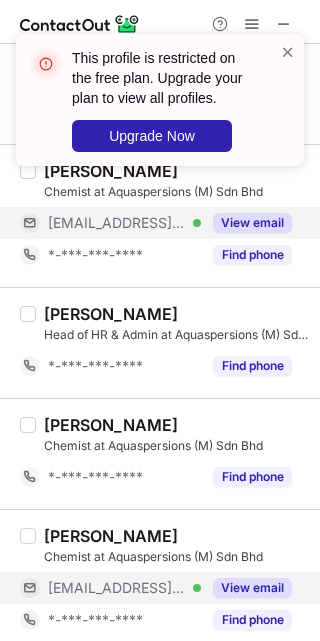 click on "View email" at bounding box center (252, 588) 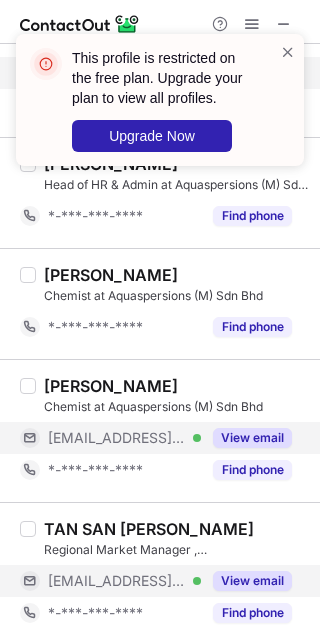 click on "View email" at bounding box center (252, 581) 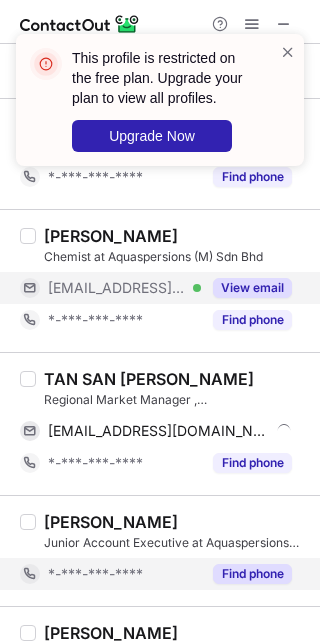 scroll, scrollTop: 1800, scrollLeft: 0, axis: vertical 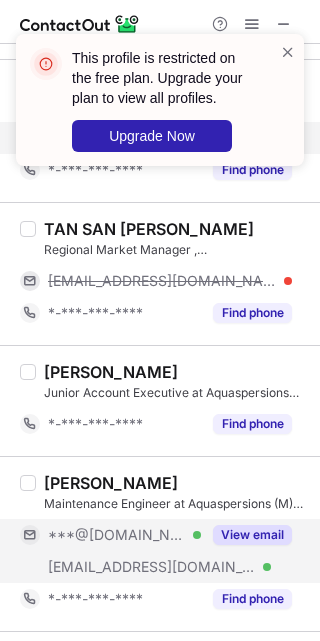 click on "View email" at bounding box center (252, 535) 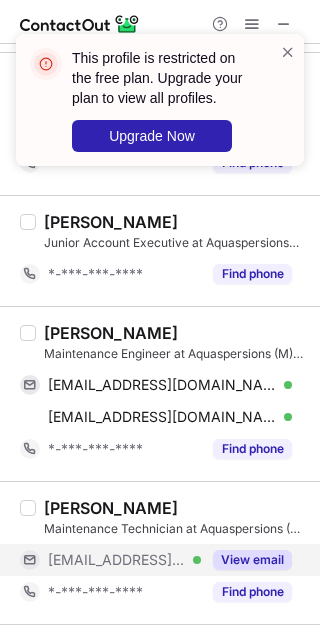 click on "View email" at bounding box center (252, 560) 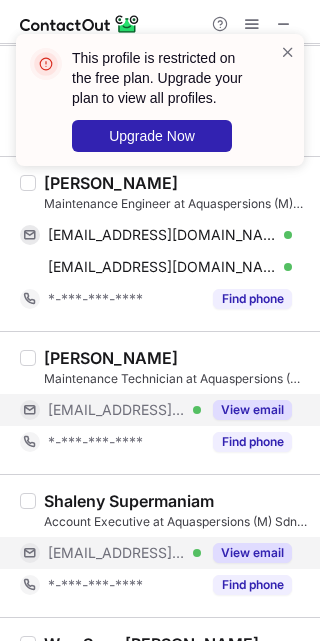 click on "View email" at bounding box center (252, 553) 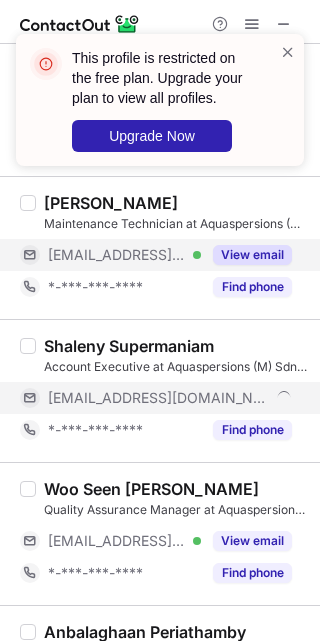 scroll, scrollTop: 2400, scrollLeft: 0, axis: vertical 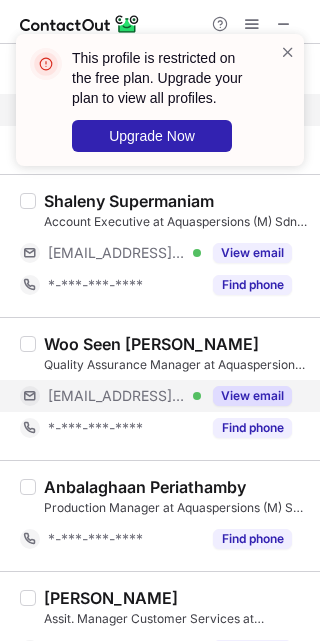 click on "View email" at bounding box center (252, 396) 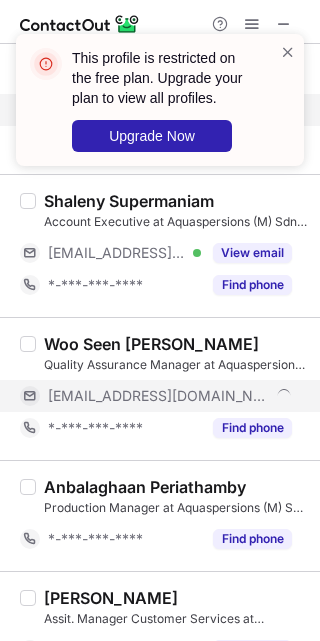 scroll, scrollTop: 2550, scrollLeft: 0, axis: vertical 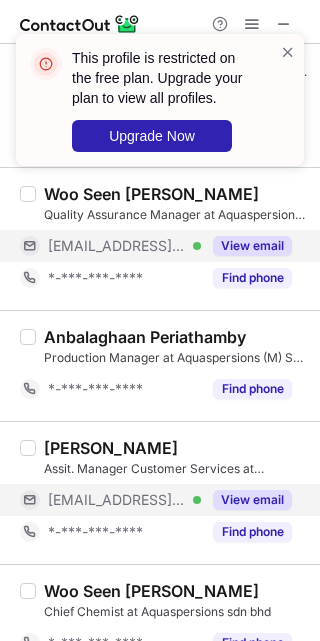 click on "View email" at bounding box center (252, 500) 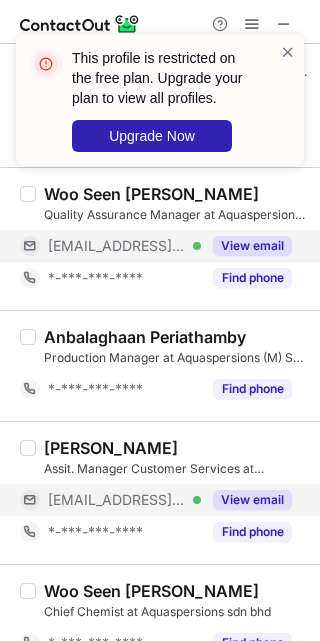 scroll, scrollTop: 2518, scrollLeft: 0, axis: vertical 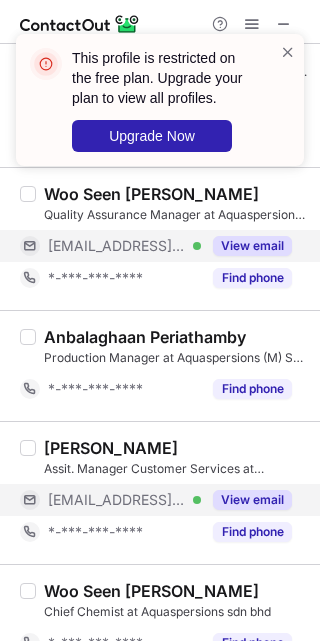 click on "View email" at bounding box center (252, 246) 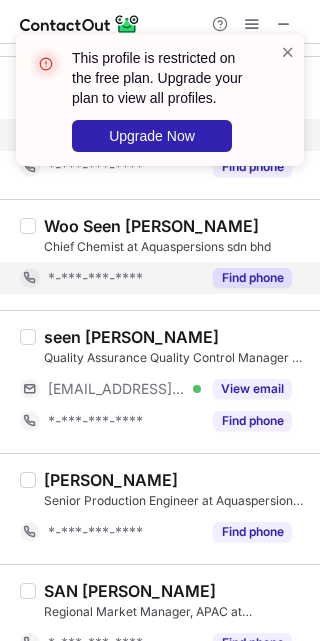 scroll, scrollTop: 2917, scrollLeft: 0, axis: vertical 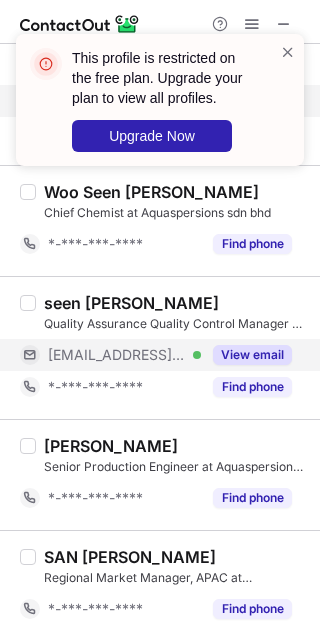 click on "View email" at bounding box center [252, 355] 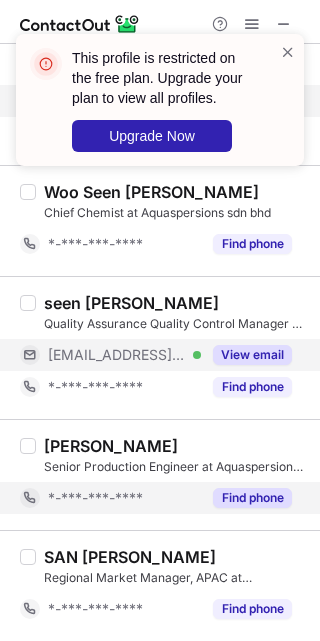 scroll, scrollTop: 2167, scrollLeft: 0, axis: vertical 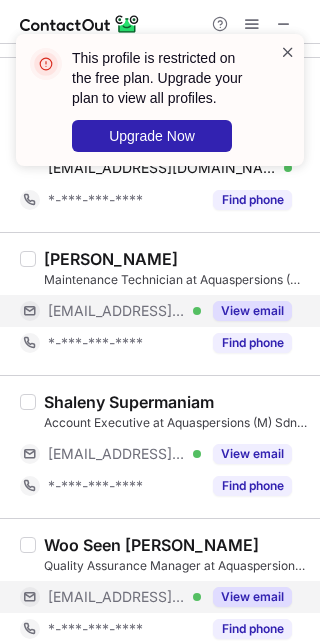 click at bounding box center (288, 52) 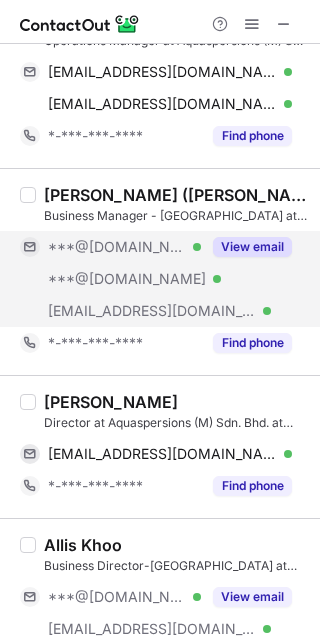 scroll, scrollTop: 0, scrollLeft: 0, axis: both 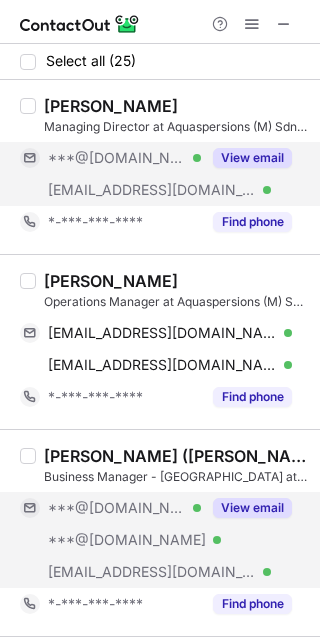click on "View email" at bounding box center (252, 158) 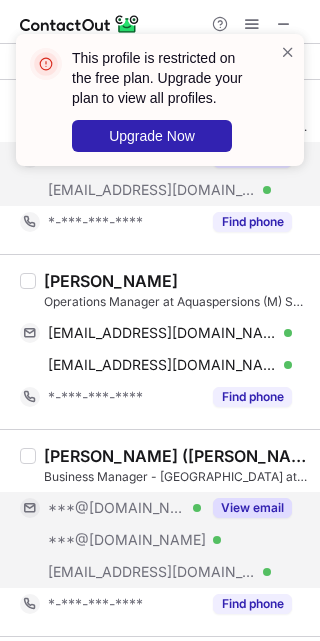 click on "[PERSON_NAME]" at bounding box center (111, 281) 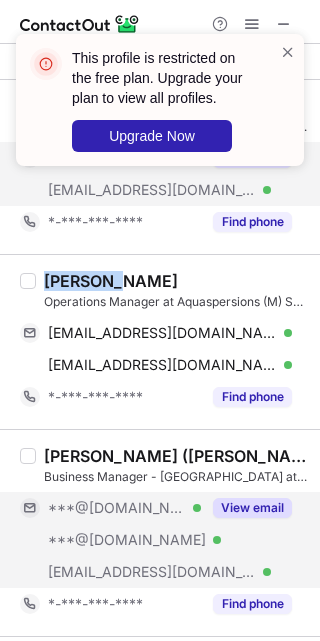 click on "[PERSON_NAME]" at bounding box center [111, 281] 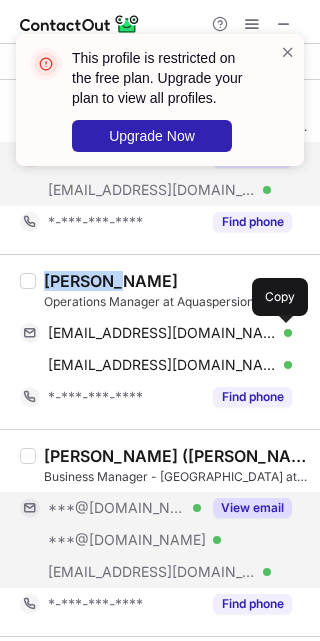 drag, startPoint x: 276, startPoint y: 338, endPoint x: 313, endPoint y: 338, distance: 37 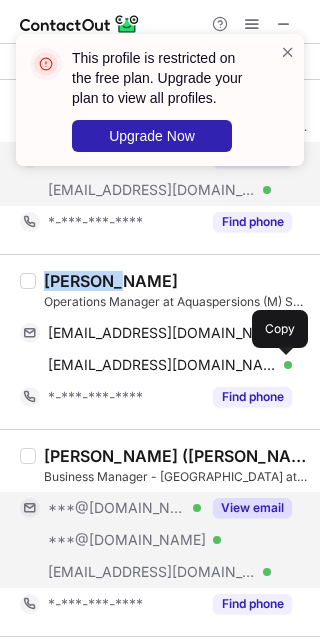drag, startPoint x: 280, startPoint y: 369, endPoint x: 310, endPoint y: 369, distance: 30 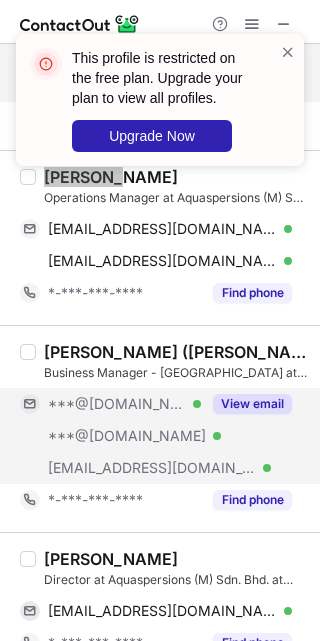 scroll, scrollTop: 150, scrollLeft: 0, axis: vertical 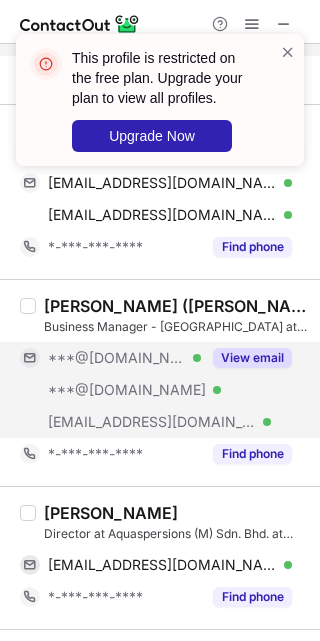 click on "***@[DOMAIN_NAME] Verified ***@[DOMAIN_NAME] Verified [EMAIL_ADDRESS][DOMAIN_NAME] Verified View email" at bounding box center (164, 390) 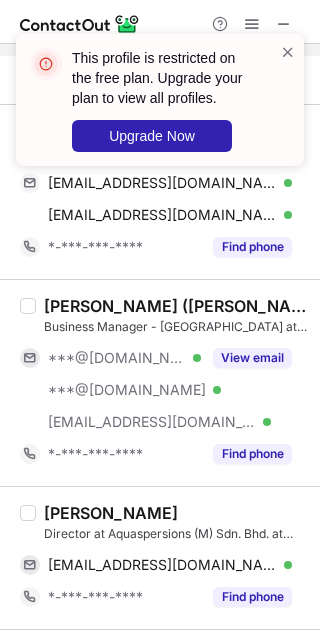 click on "[PERSON_NAME] ([PERSON_NAME])" at bounding box center [176, 306] 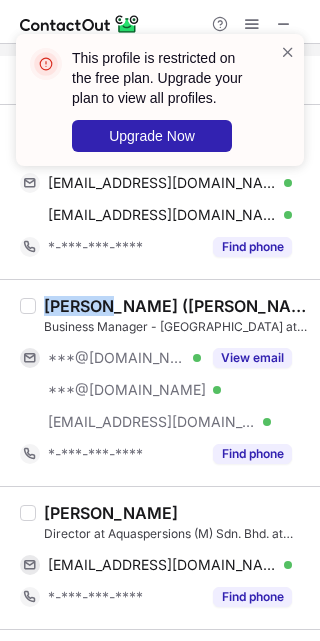 click on "[PERSON_NAME] ([PERSON_NAME])" at bounding box center (176, 306) 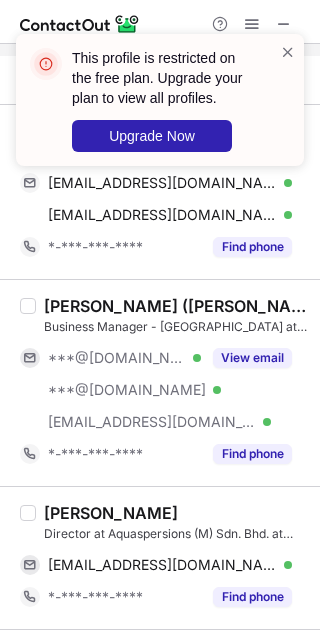 click on "[PERSON_NAME] Director at Aquaspersions (M) Sdn. Bhd. at Aquaspersions (M) Sdn Bhd [EMAIL_ADDRESS][DOMAIN_NAME] Verified Send email Copy *-***-***-**** Find phone" at bounding box center [160, 557] 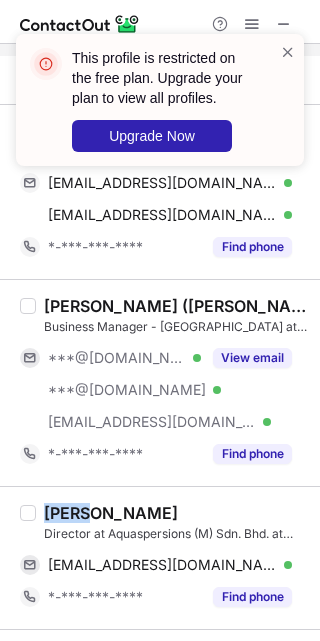 click on "[PERSON_NAME] Director at Aquaspersions (M) Sdn. Bhd. at Aquaspersions (M) Sdn Bhd [EMAIL_ADDRESS][DOMAIN_NAME] Verified Send email Copy *-***-***-**** Find phone" at bounding box center (160, 557) 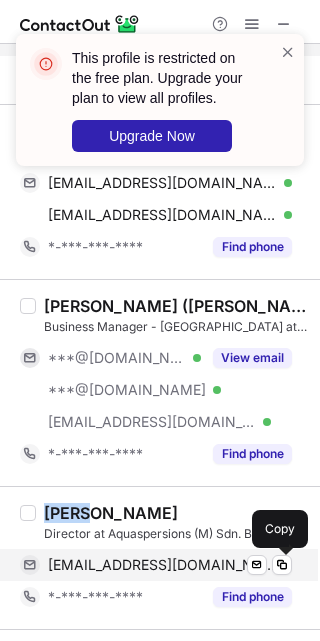 drag, startPoint x: 281, startPoint y: 571, endPoint x: 293, endPoint y: 566, distance: 13 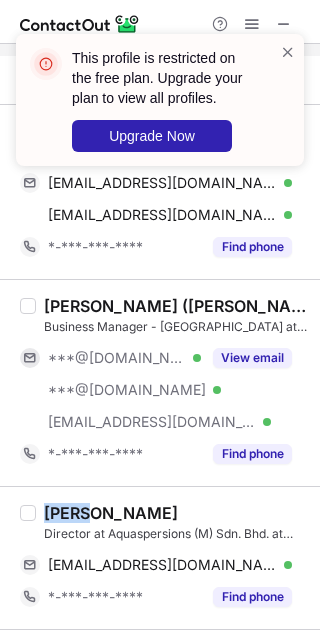 type 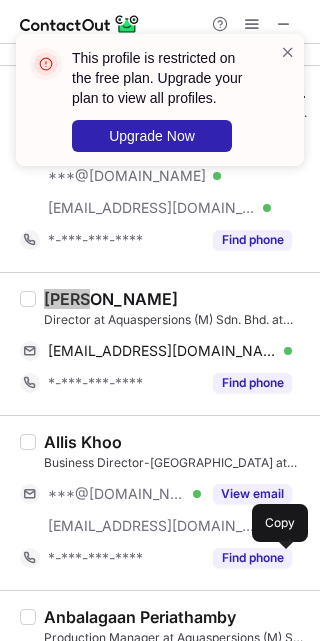 scroll, scrollTop: 300, scrollLeft: 0, axis: vertical 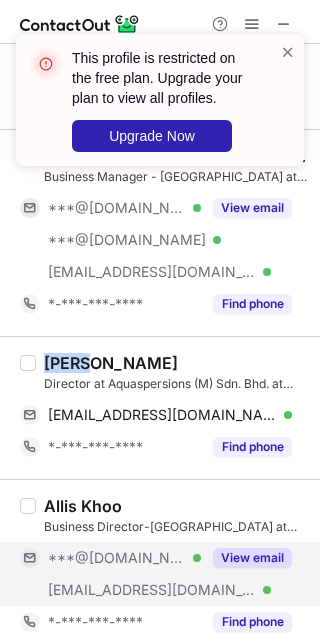click on "View email" at bounding box center (246, 558) 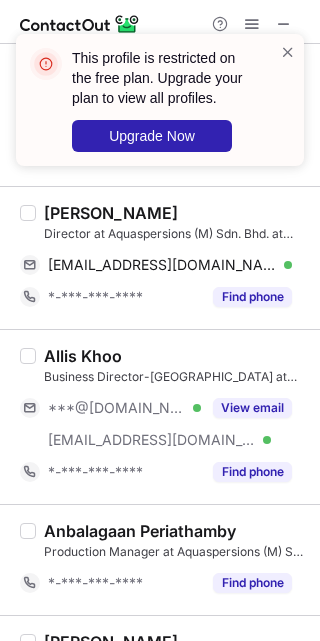scroll, scrollTop: 600, scrollLeft: 0, axis: vertical 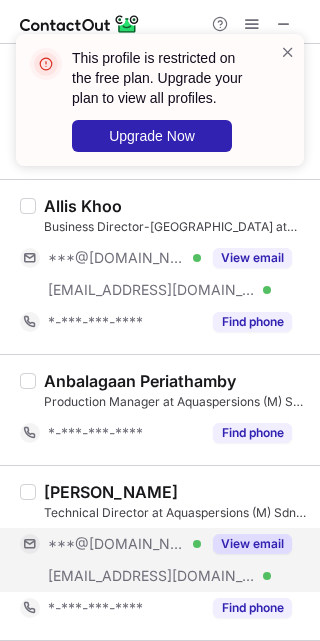 click on "View email" at bounding box center (252, 544) 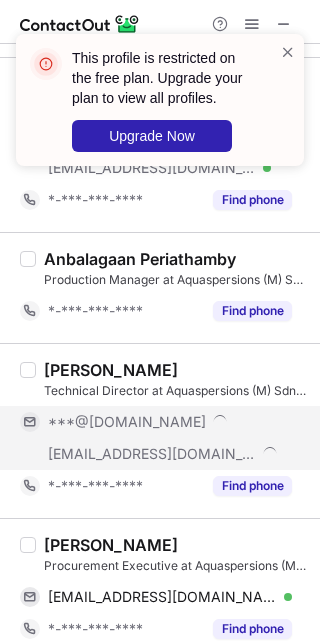 scroll, scrollTop: 900, scrollLeft: 0, axis: vertical 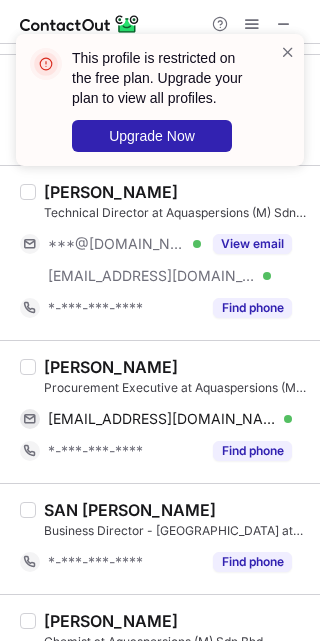 click on "[PERSON_NAME]" at bounding box center (111, 367) 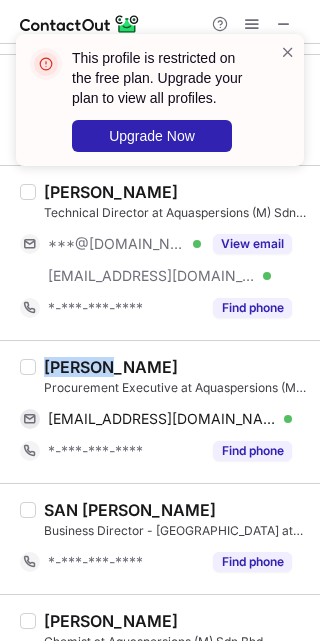 copy on "Piriya" 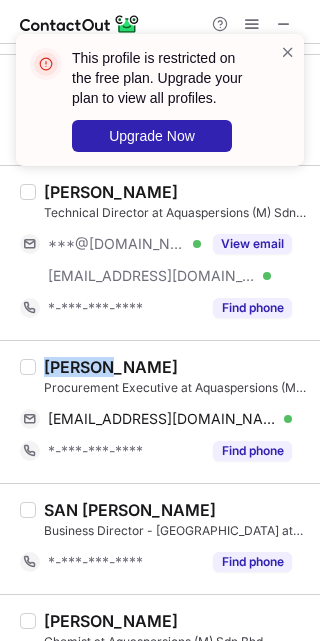 drag, startPoint x: 282, startPoint y: 420, endPoint x: 314, endPoint y: 434, distance: 34.928497 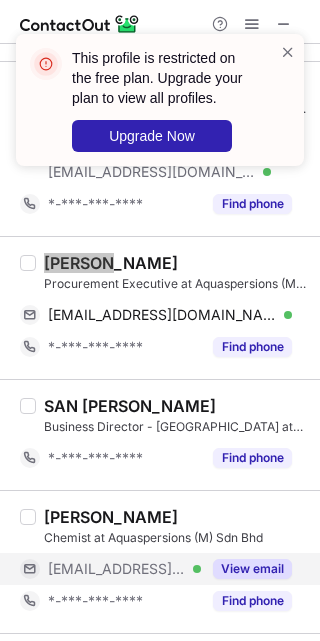scroll, scrollTop: 1050, scrollLeft: 0, axis: vertical 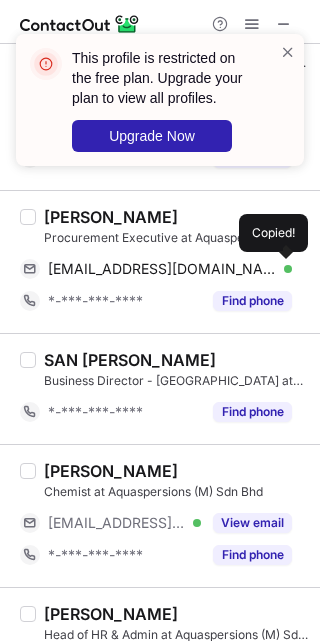 drag, startPoint x: 256, startPoint y: 533, endPoint x: 137, endPoint y: 469, distance: 135.11847 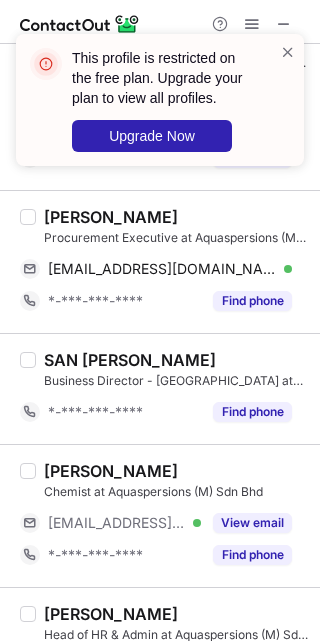 click on "[PERSON_NAME]" at bounding box center [111, 471] 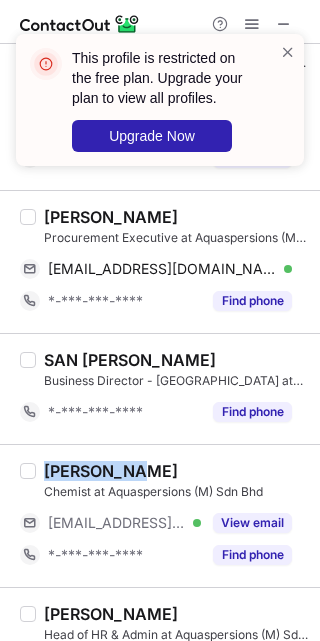 copy on "[PERSON_NAME]" 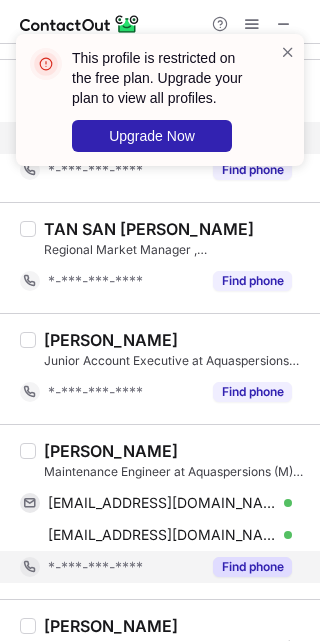 scroll, scrollTop: 1950, scrollLeft: 0, axis: vertical 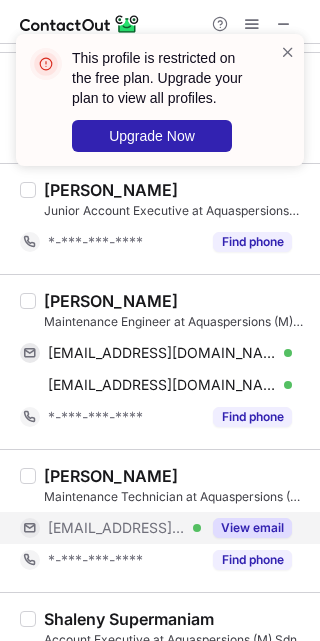 click on "[PERSON_NAME]" at bounding box center [111, 301] 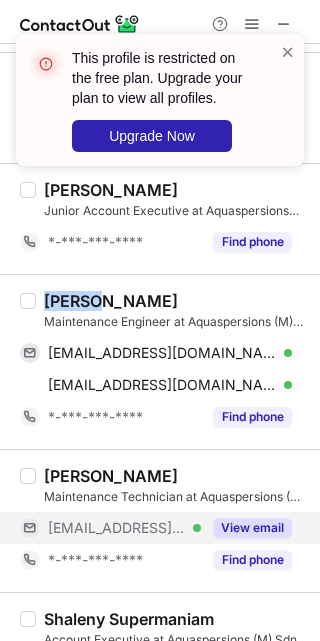 click on "[PERSON_NAME]" at bounding box center (111, 301) 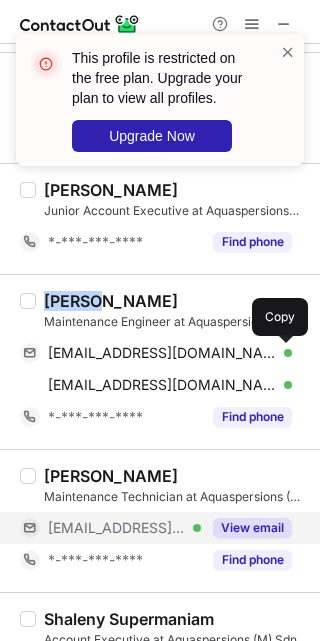 drag, startPoint x: 286, startPoint y: 351, endPoint x: 314, endPoint y: 413, distance: 68.0294 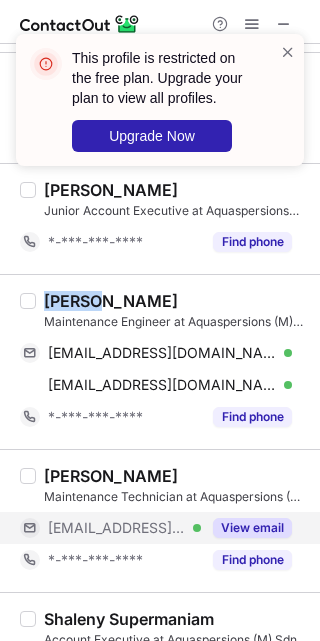 type 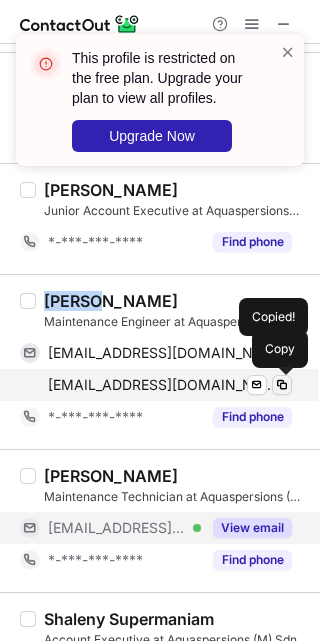 click at bounding box center (282, 385) 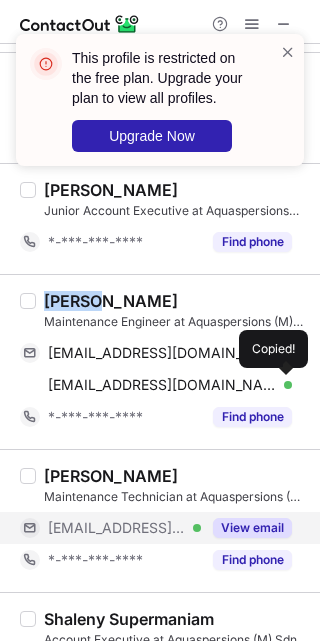 type 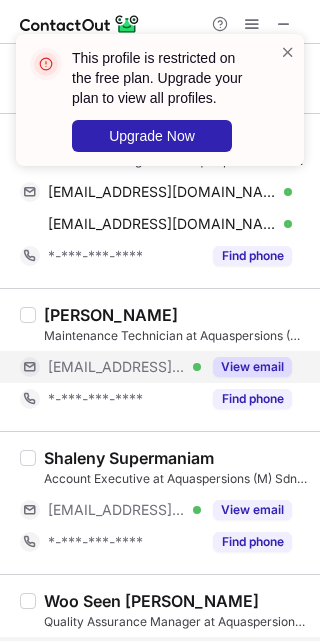 scroll, scrollTop: 2250, scrollLeft: 0, axis: vertical 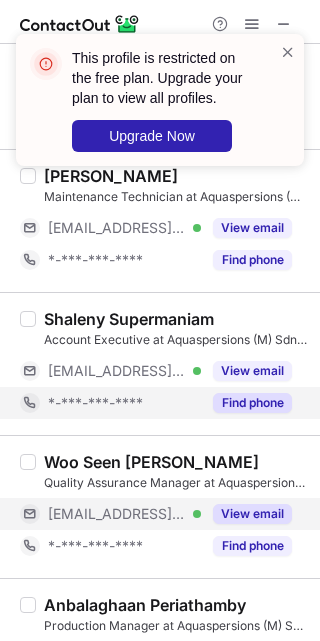 drag, startPoint x: 252, startPoint y: 238, endPoint x: 267, endPoint y: 387, distance: 149.75313 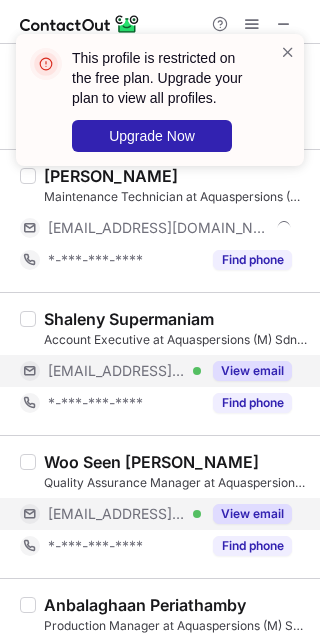 click on "View email" at bounding box center (252, 371) 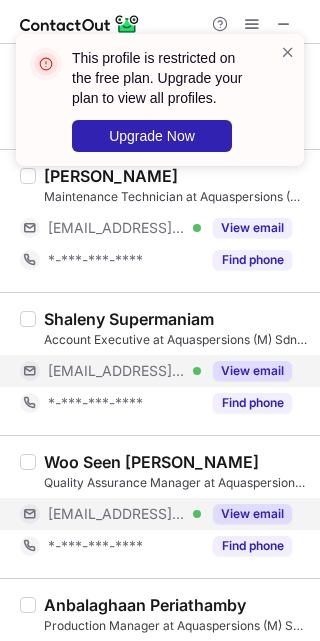 scroll, scrollTop: 2400, scrollLeft: 0, axis: vertical 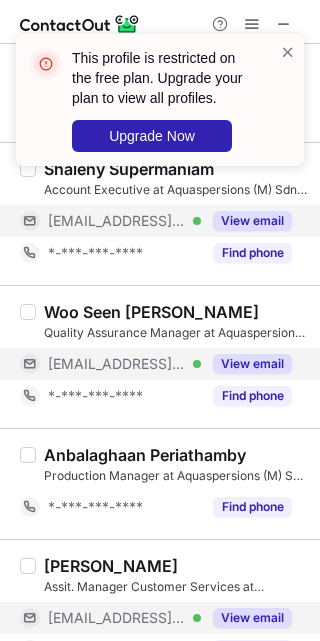 click on "View email" at bounding box center [252, 364] 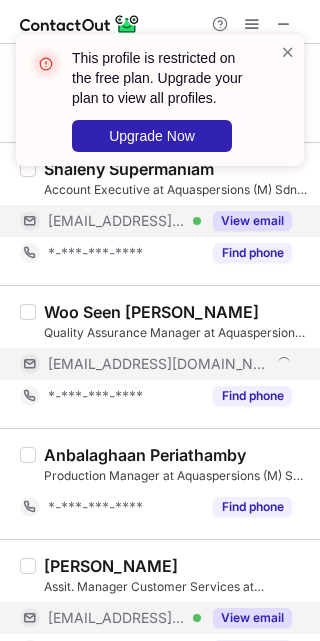 scroll, scrollTop: 2550, scrollLeft: 0, axis: vertical 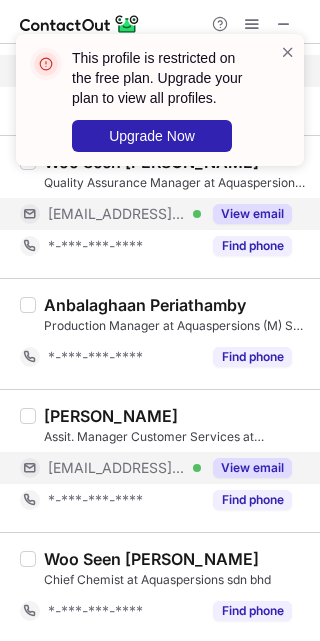 click on "View email" at bounding box center (252, 468) 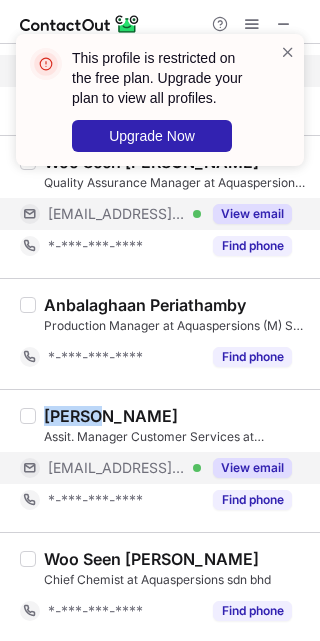 click on "[PERSON_NAME]" at bounding box center (111, 416) 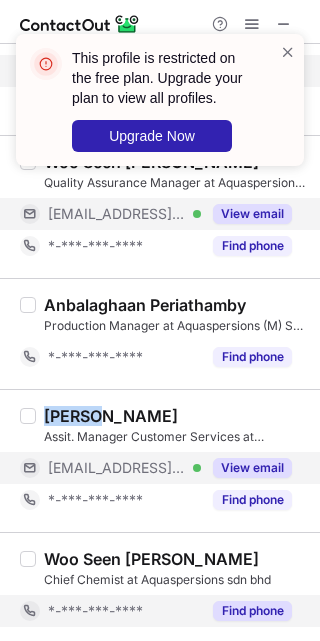 scroll, scrollTop: 2850, scrollLeft: 0, axis: vertical 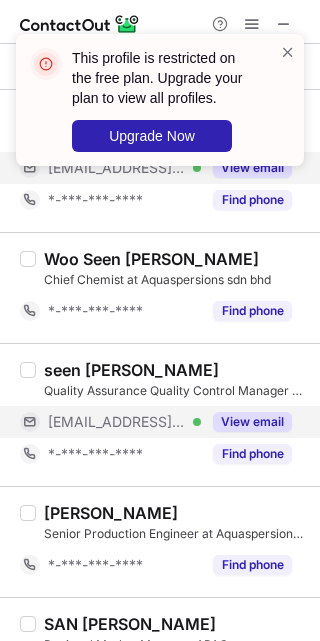 click on "View email" at bounding box center [252, 422] 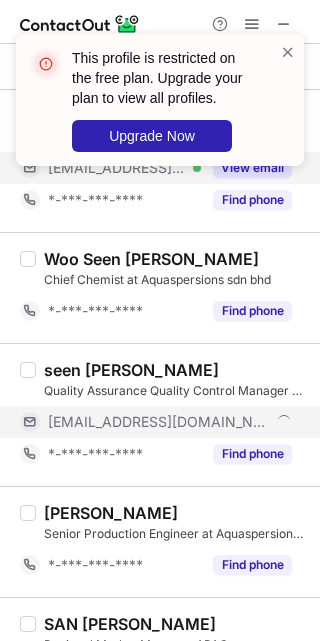 click on "seen [PERSON_NAME]" at bounding box center [131, 370] 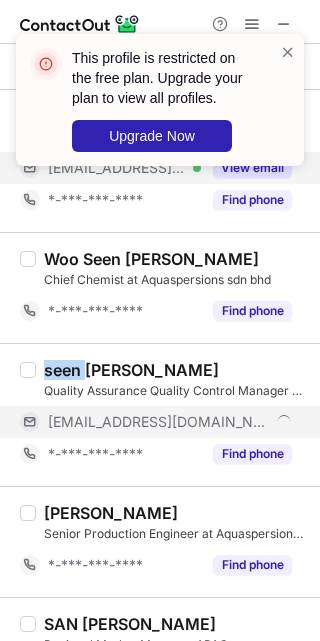 click on "seen [PERSON_NAME]" at bounding box center [131, 370] 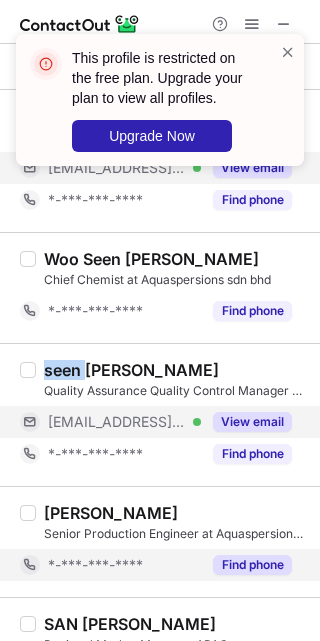 scroll, scrollTop: 2917, scrollLeft: 0, axis: vertical 